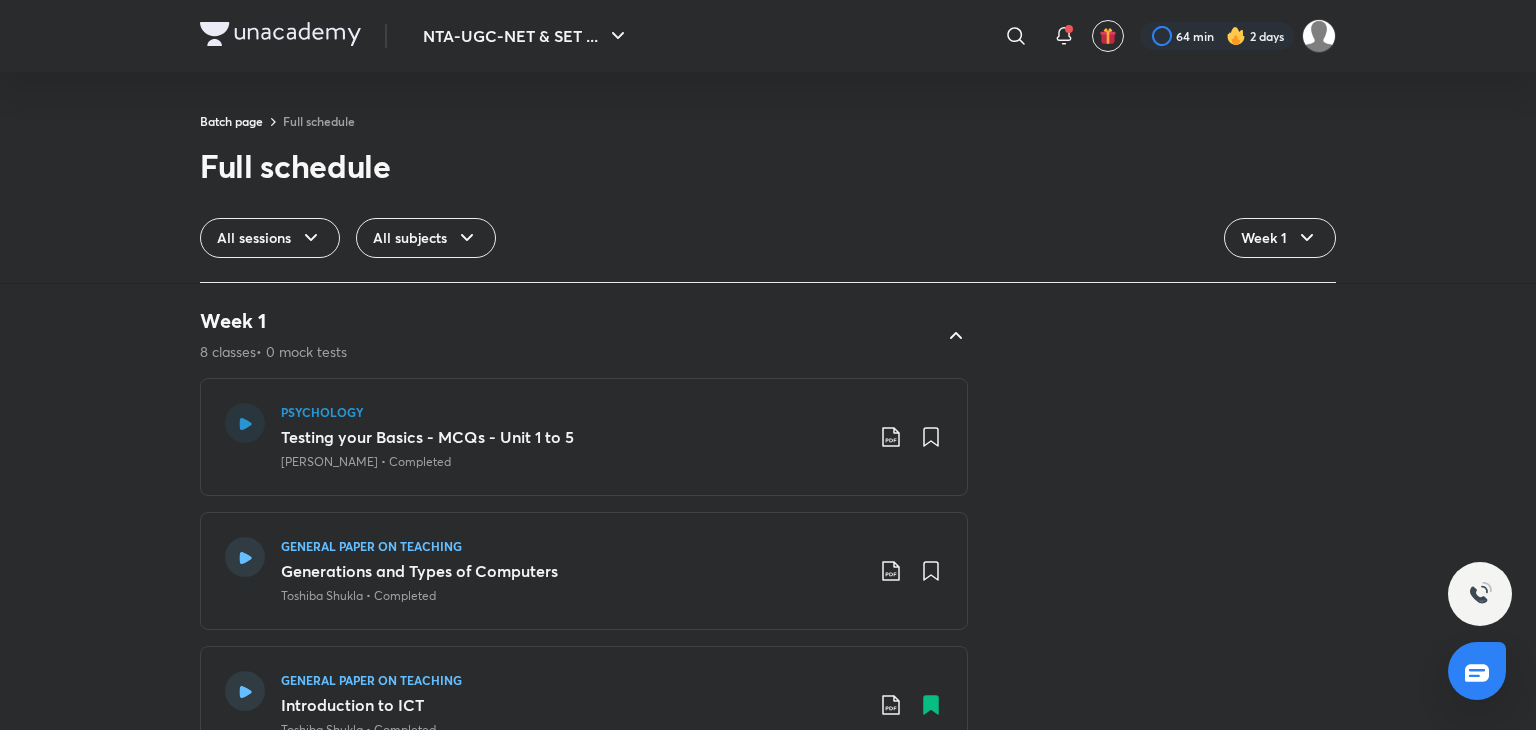 scroll, scrollTop: 0, scrollLeft: 0, axis: both 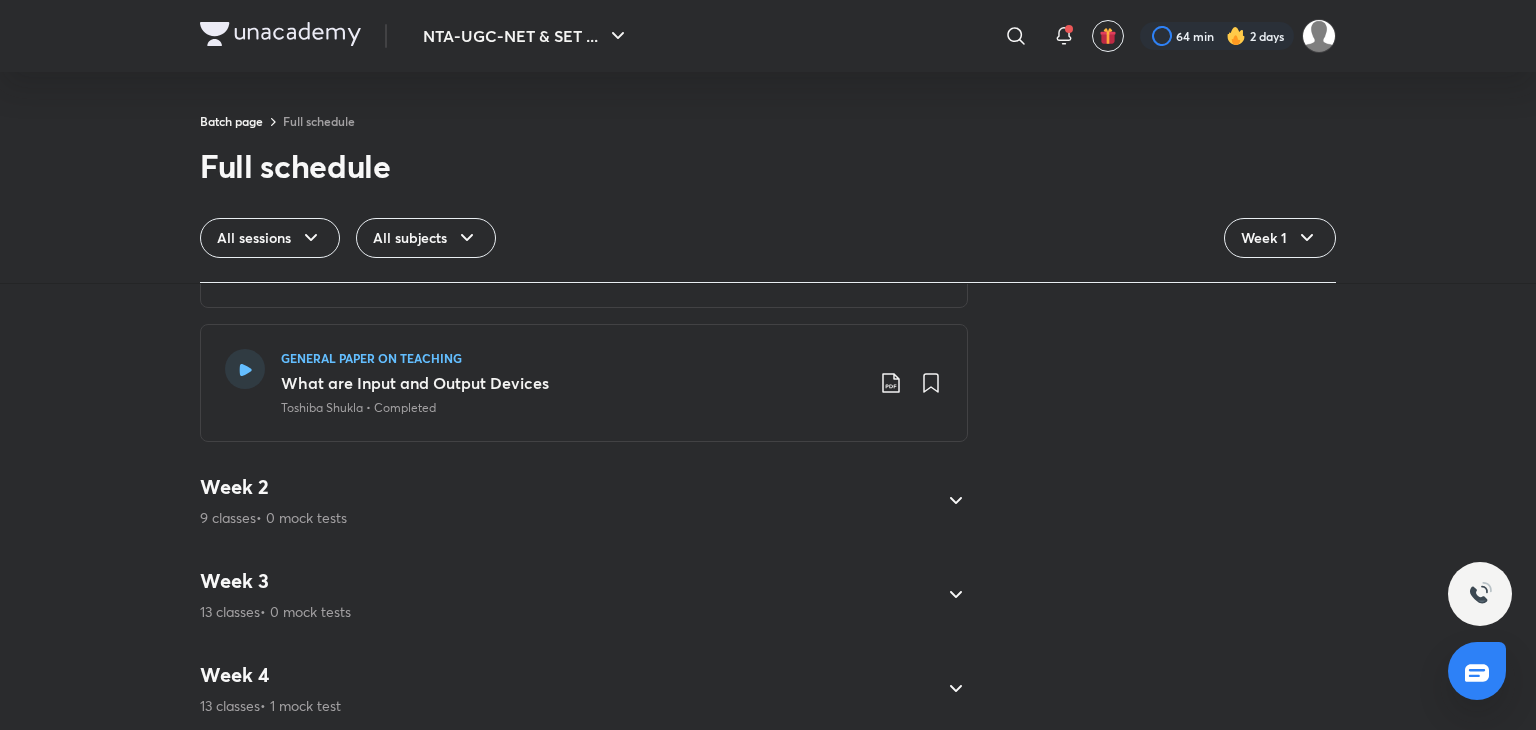 click on "Week 2" at bounding box center [273, 487] 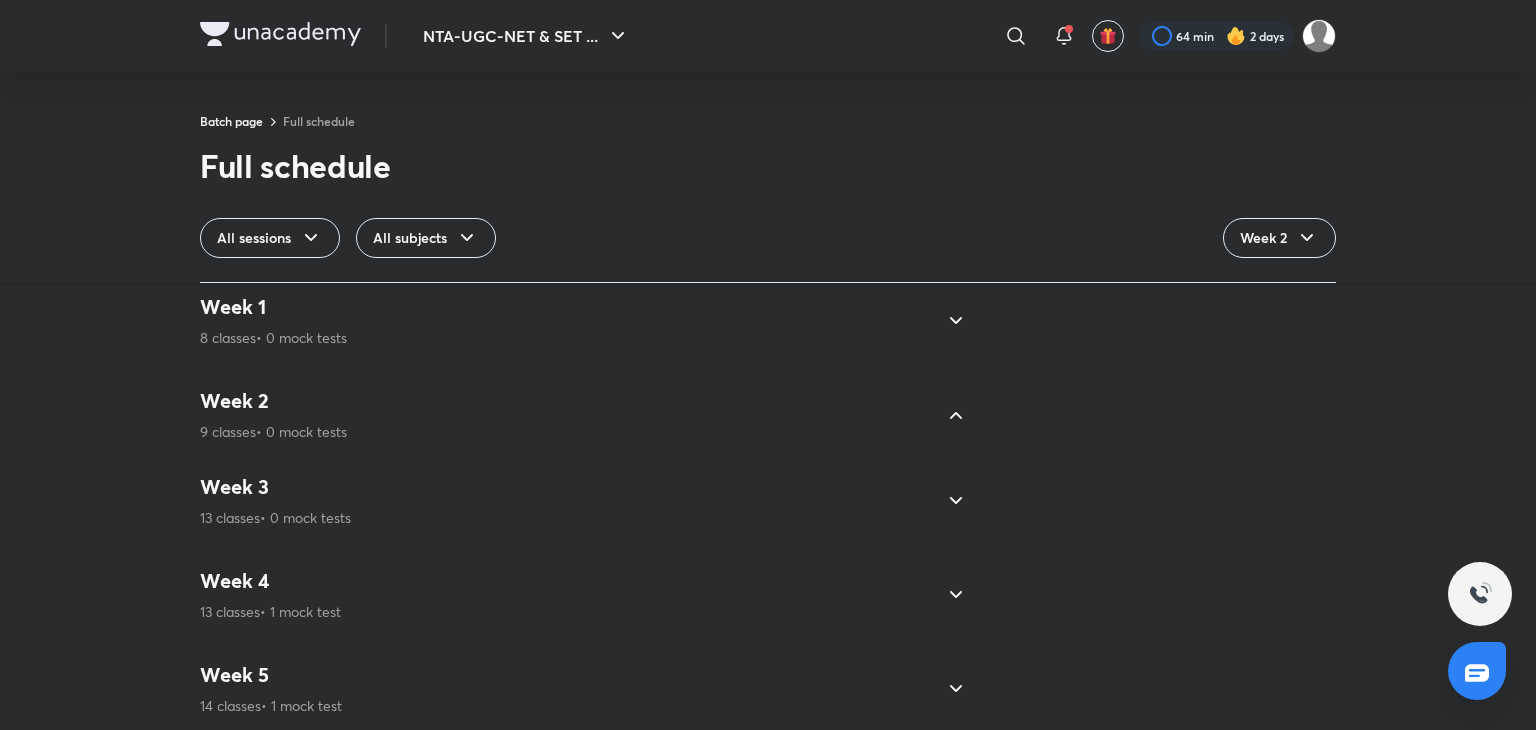 scroll, scrollTop: 0, scrollLeft: 0, axis: both 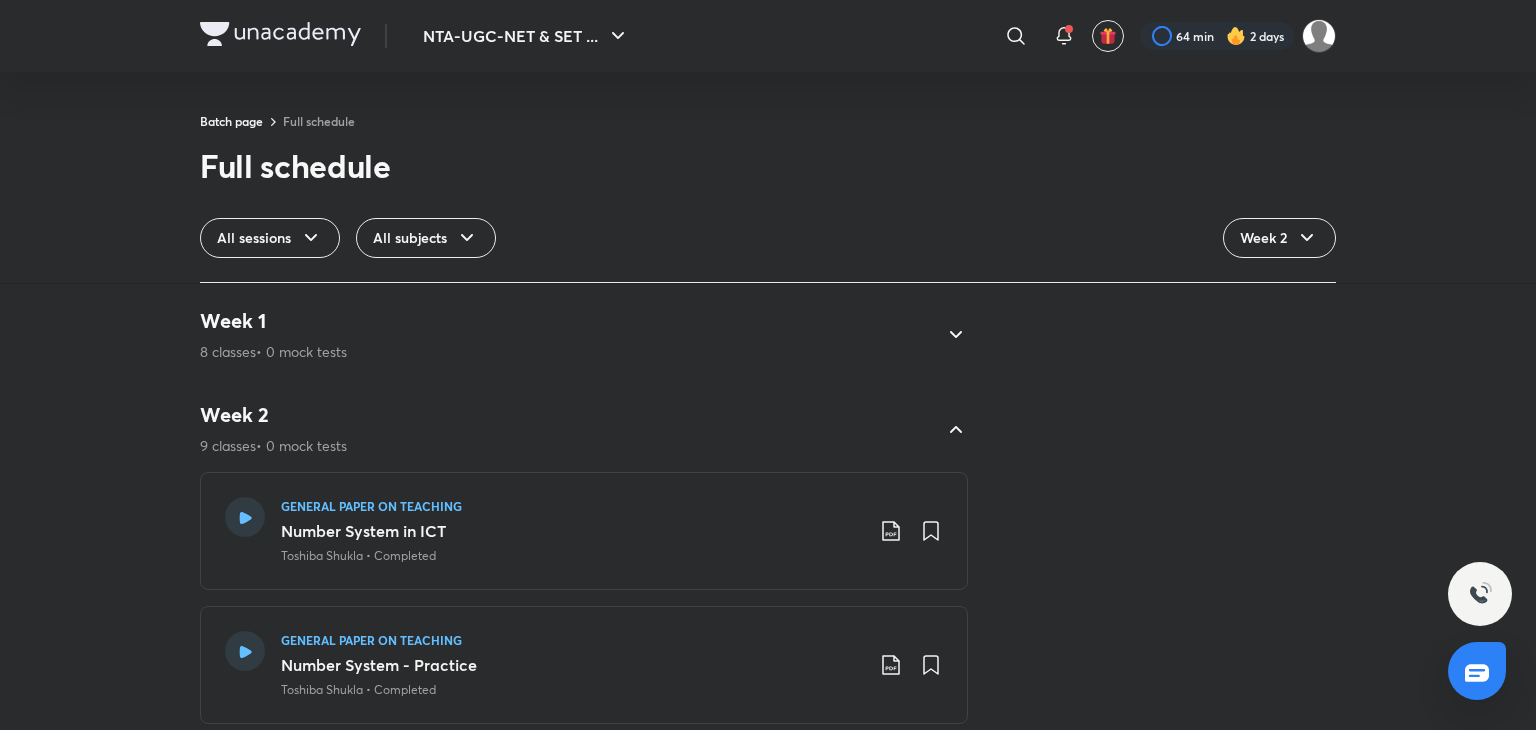 click on "Week 2 9 classes  •   0 mock tests GENERAL PAPER ON TEACHING Number System in ICT Toshiba Shukla • Completed GENERAL PAPER ON TEACHING Number System - Practice Toshiba Shukla • Completed Jul 7 PSYCHOLOGY Complete Guidance & Strategy for JRF Dec 2025 Hafsa Malik • 1h 30m  PSYCHOLOGY Basics of Unit 1 - Emergence of Psychology Hafsa Malik • Completed PSYCHOLOGY Basics of Unit 2 - Research Methods & Statistics Hafsa Malik • 1h 31m  PSYCHOLOGY Complete Guidance & Strategy for JRF Dec 2025 Hafsa Malik • 1h 49m  PSYCHOLOGY Basics of Unit 3 - Psychological Testing Hafsa Malik • 1h 26m  Jul 12 PSYCHOLOGY Basics of Unit 4 - Biological Basis of Behaviour Hafsa Malik • 8:00 AM Jul 12 PSYCHOLOGY Orientation Session & Introduction to Psychology Hafsa Malik • 5:30 PM" at bounding box center (584, 1032) 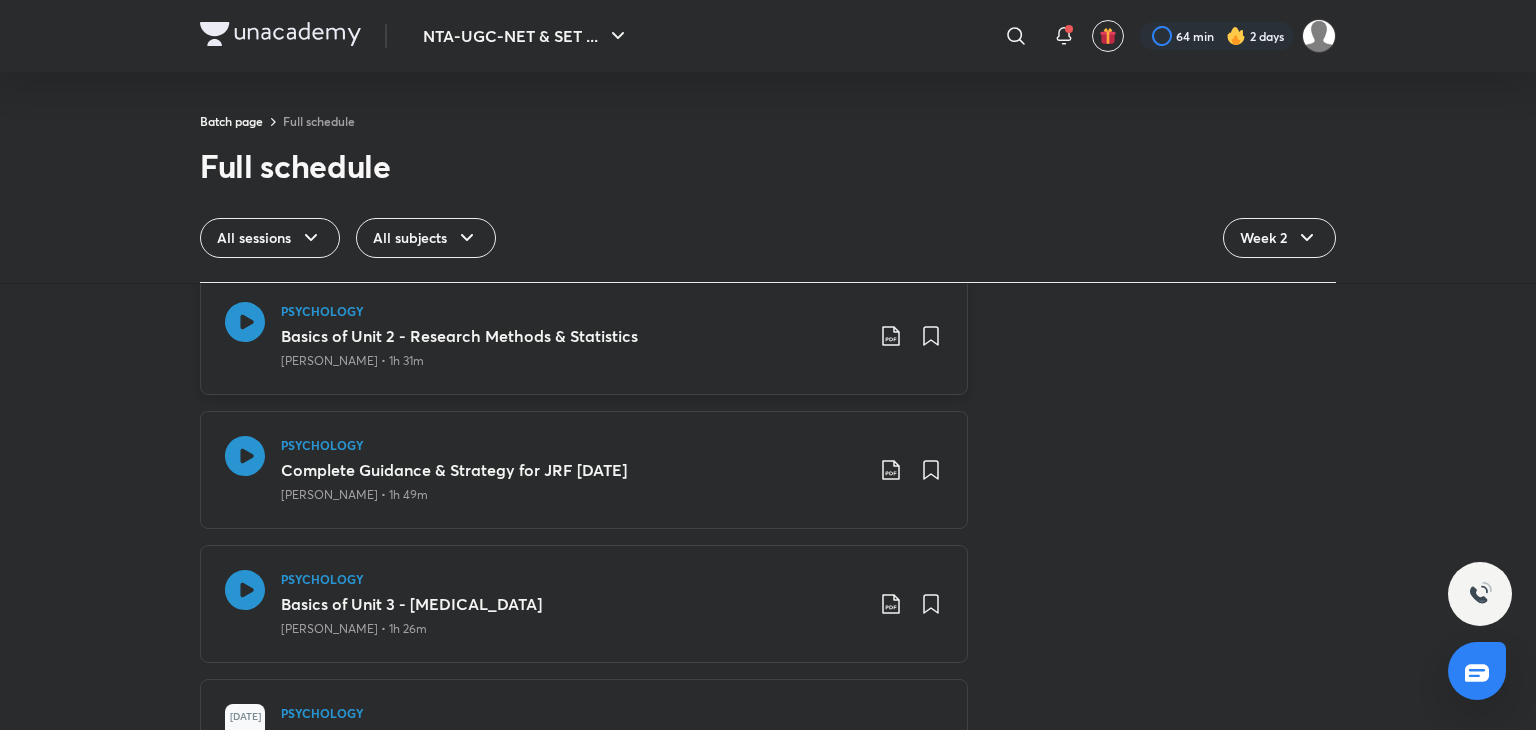 scroll, scrollTop: 730, scrollLeft: 0, axis: vertical 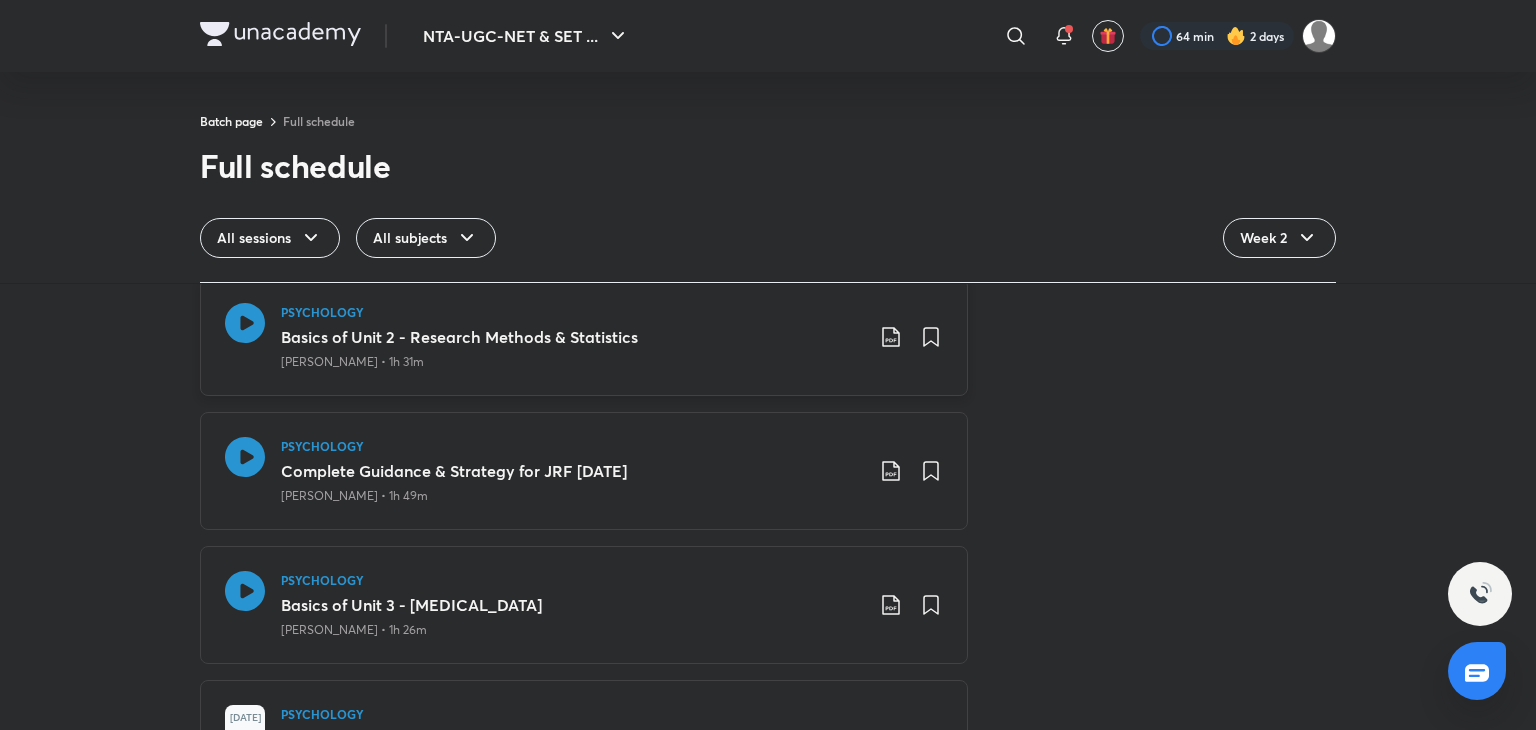click on "Basics of Unit 2 - Research Methods & Statistics" at bounding box center [572, 337] 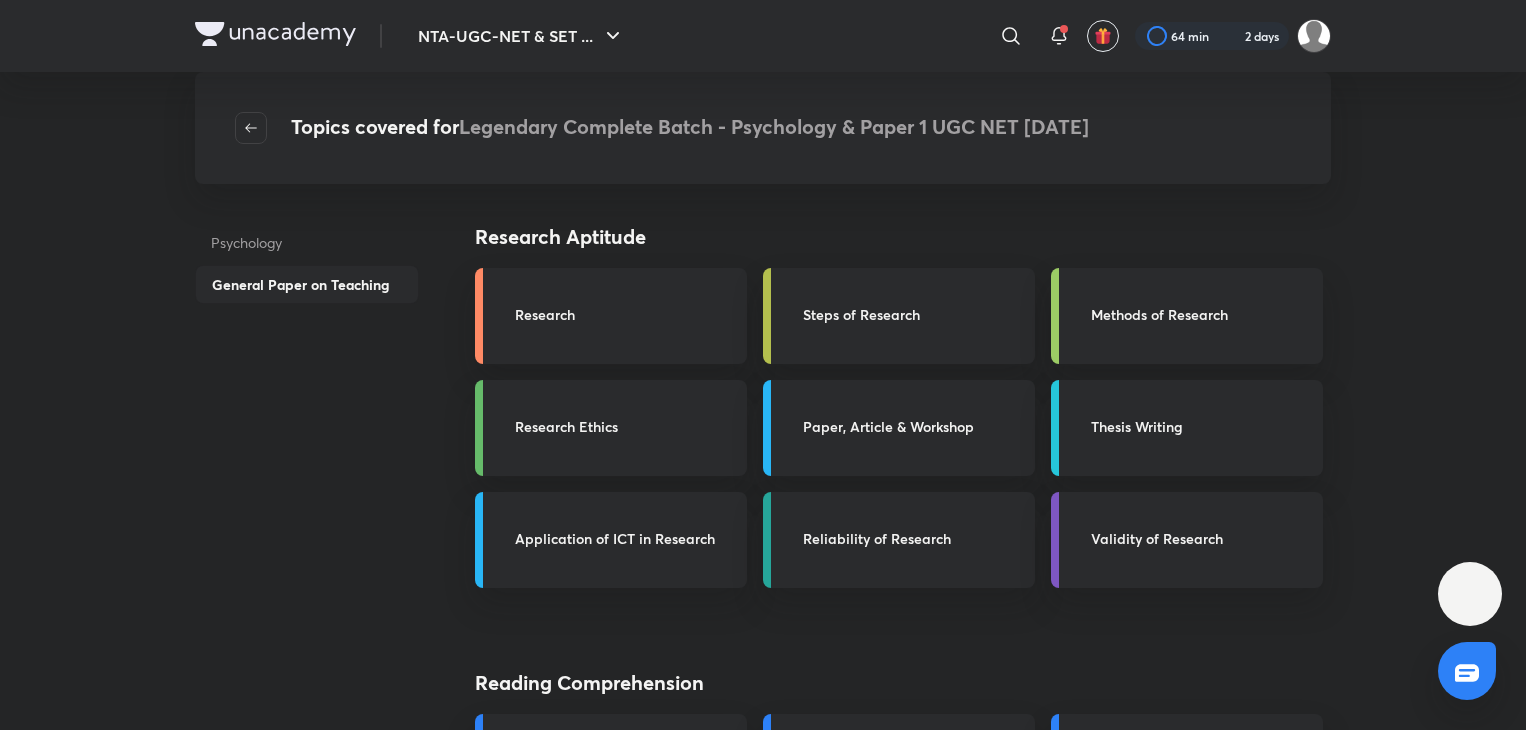 scroll, scrollTop: 0, scrollLeft: 0, axis: both 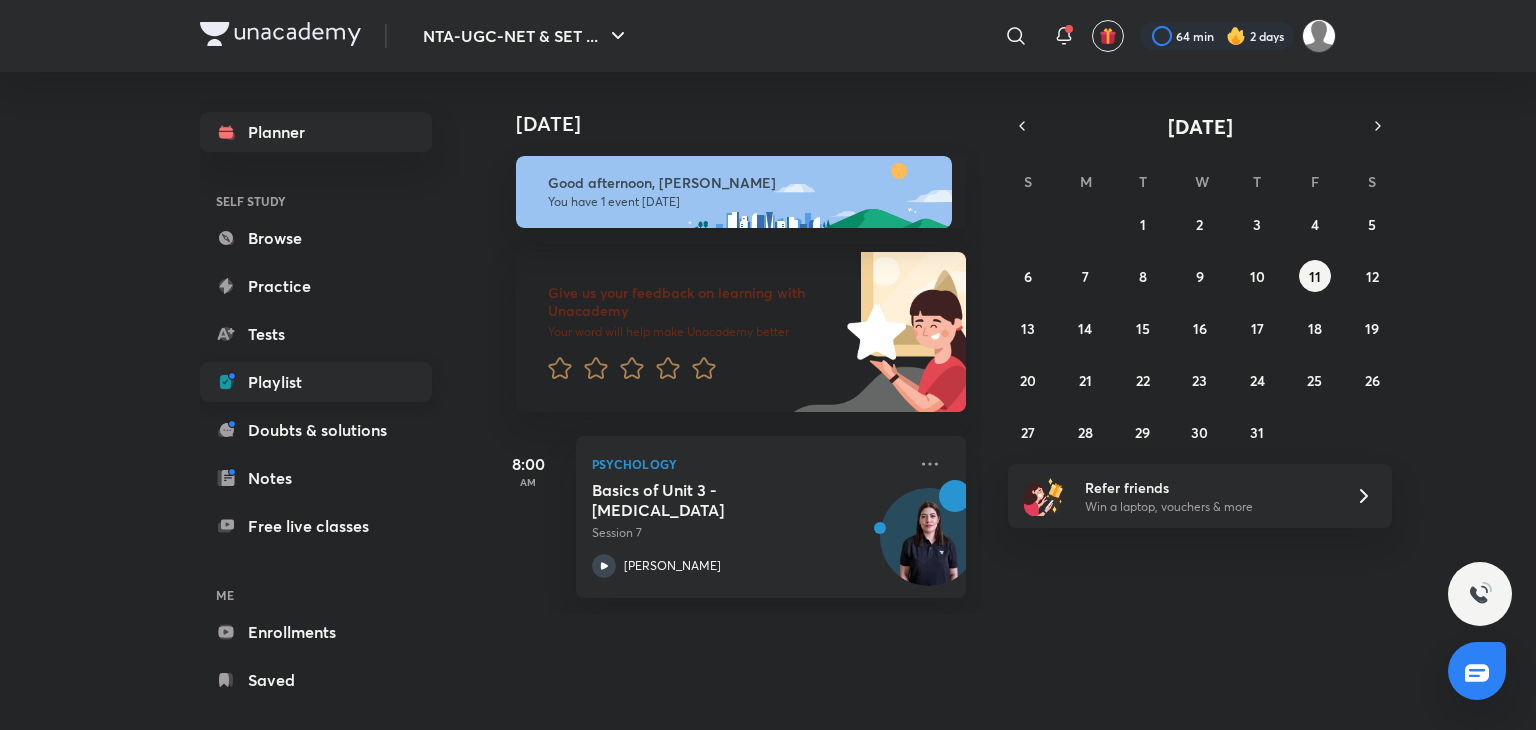 click on "Playlist" at bounding box center (316, 382) 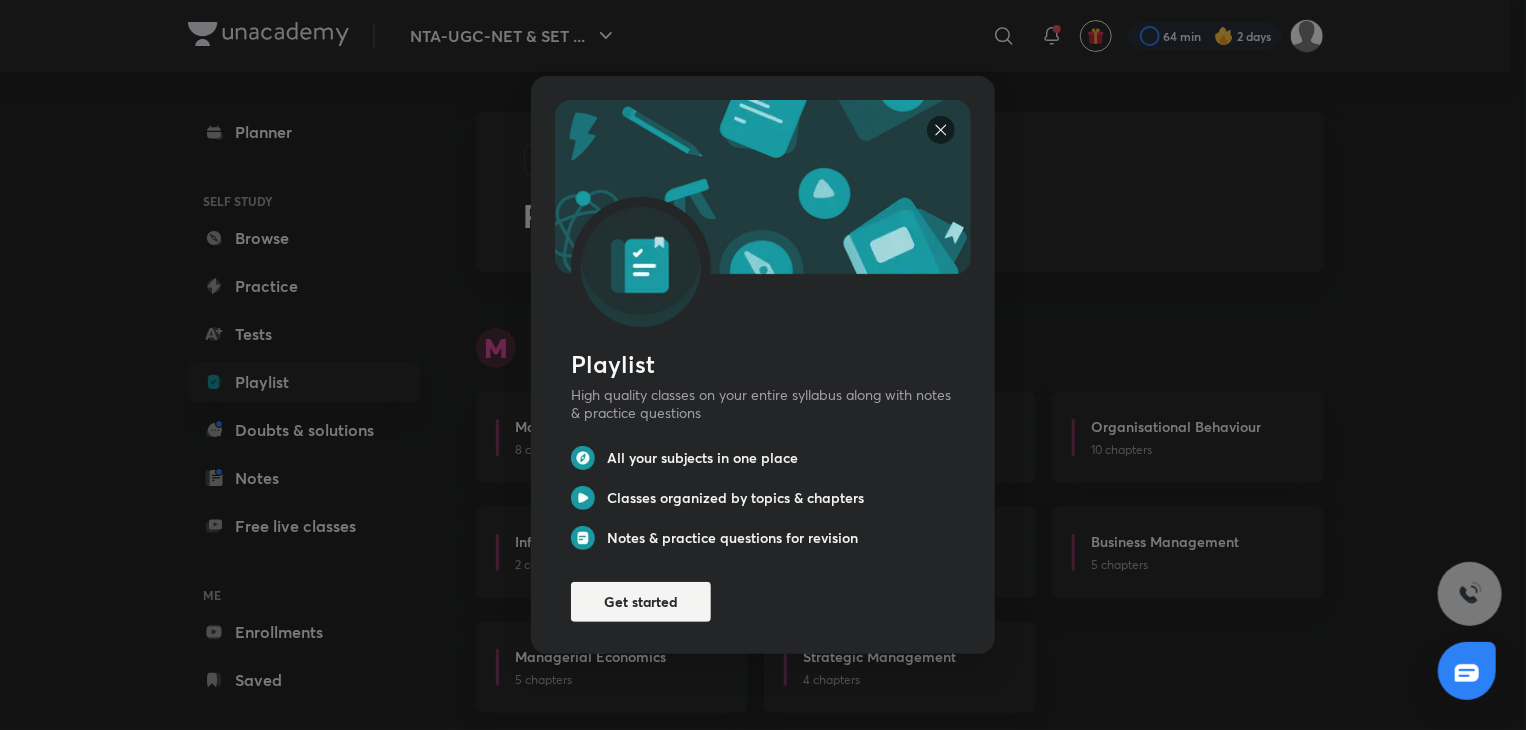 scroll, scrollTop: 0, scrollLeft: 0, axis: both 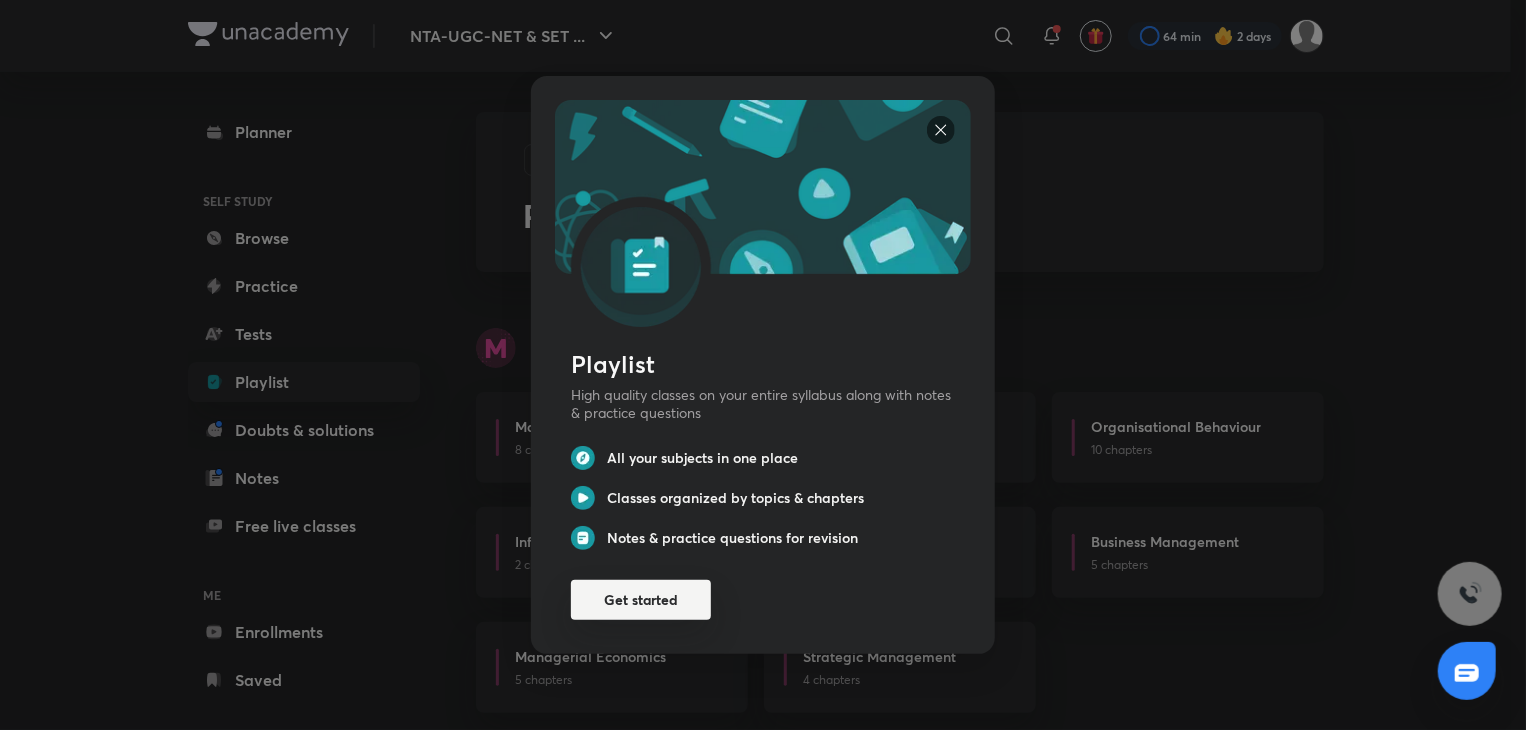 click on "Get started" at bounding box center (641, 600) 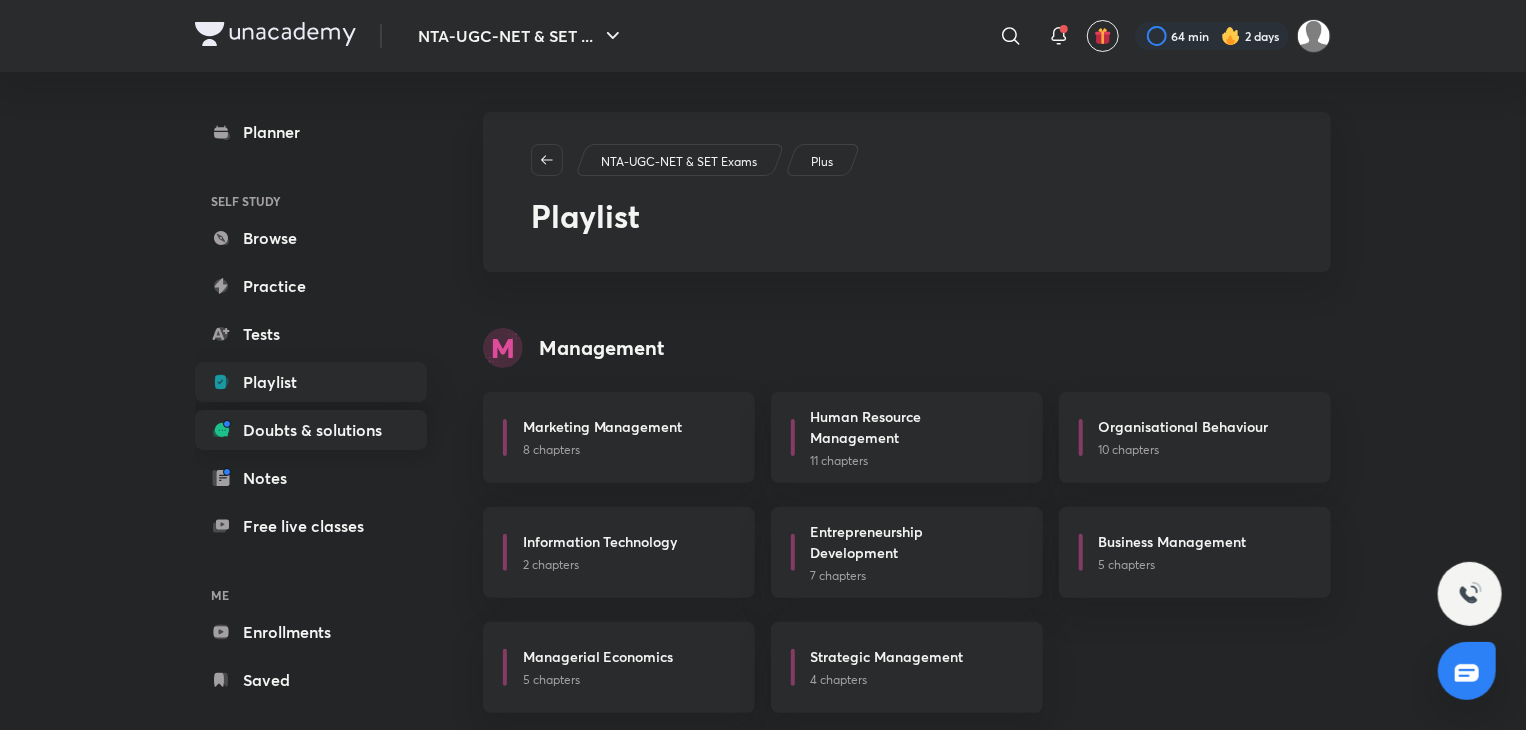 click on "Doubts & solutions" at bounding box center [311, 430] 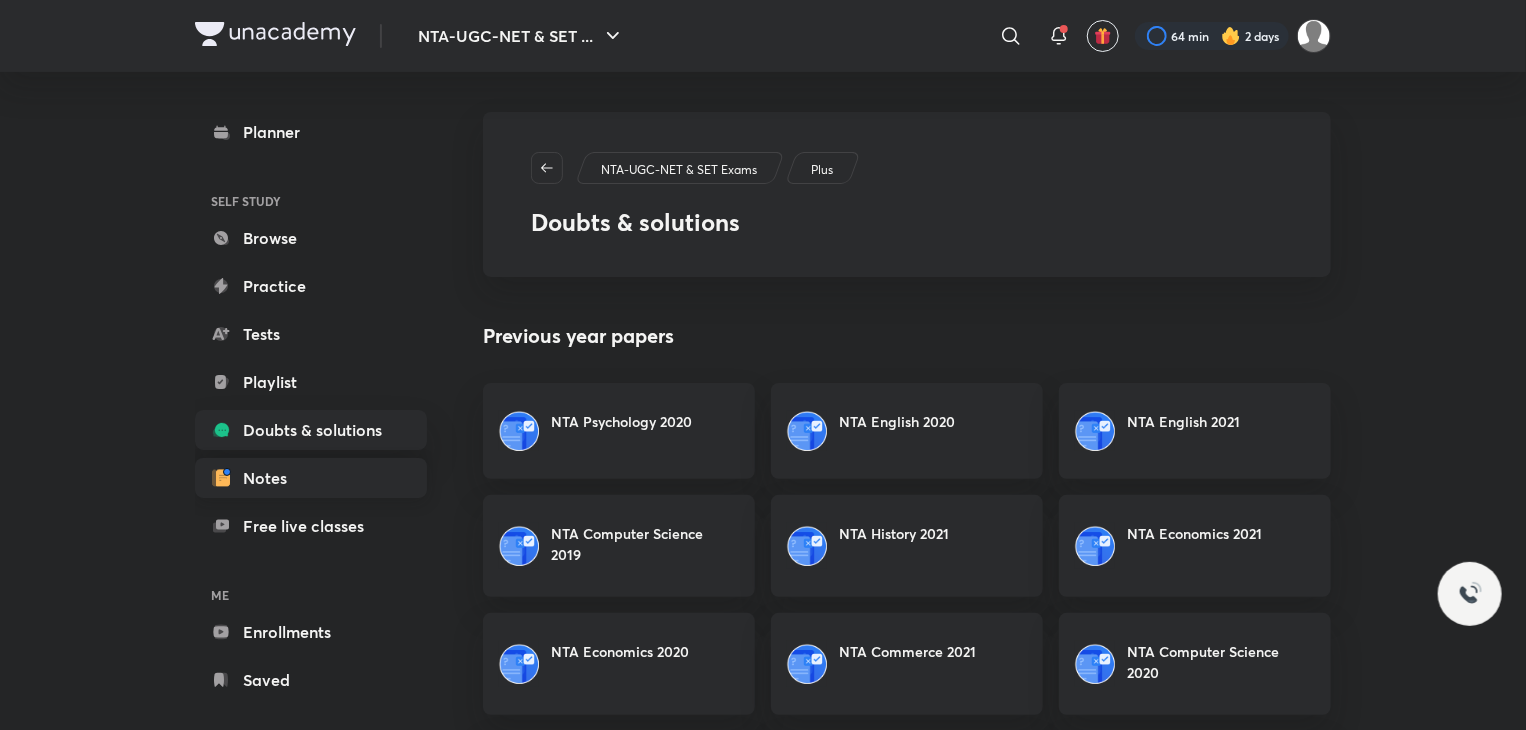 click on "Notes" at bounding box center [311, 478] 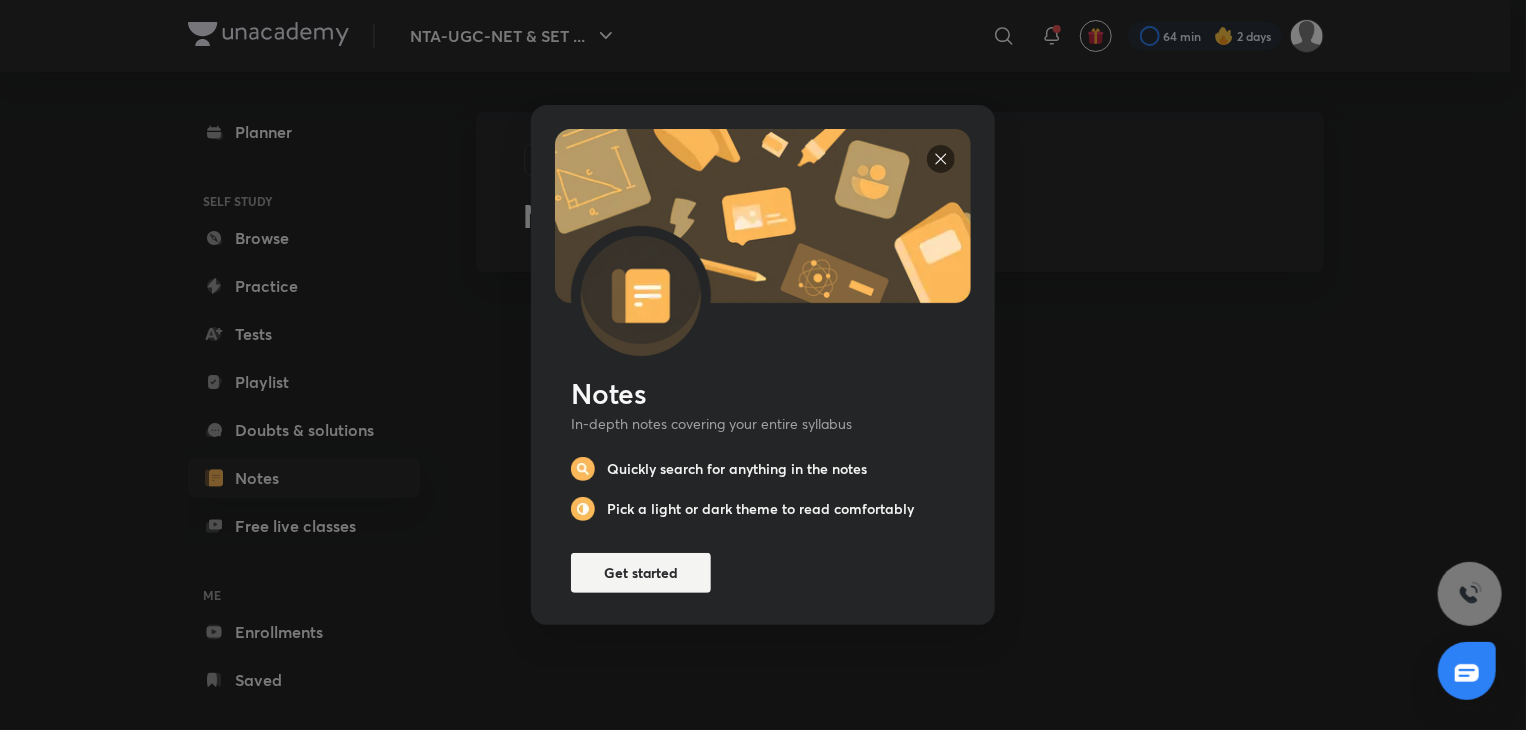 scroll, scrollTop: 0, scrollLeft: 0, axis: both 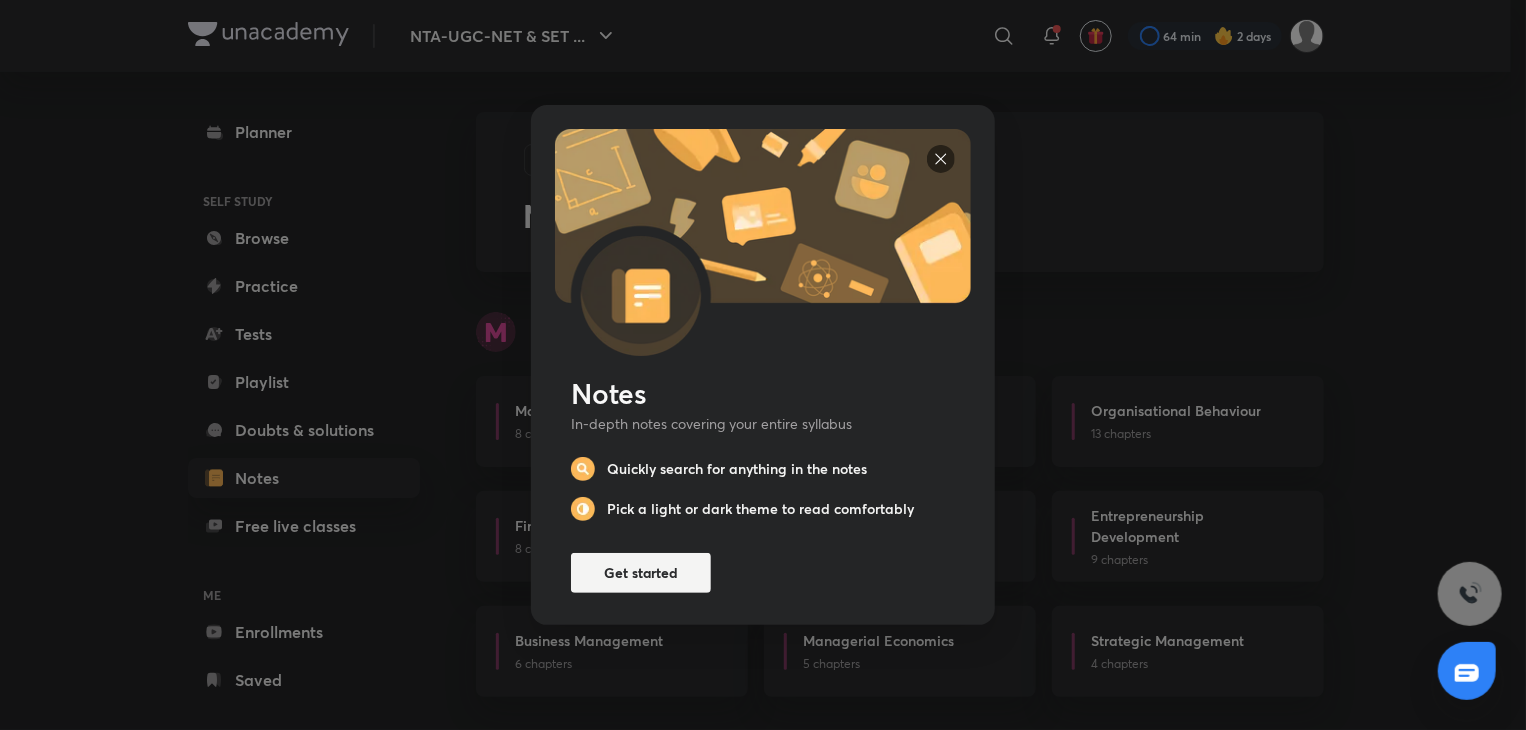 click at bounding box center [941, 159] 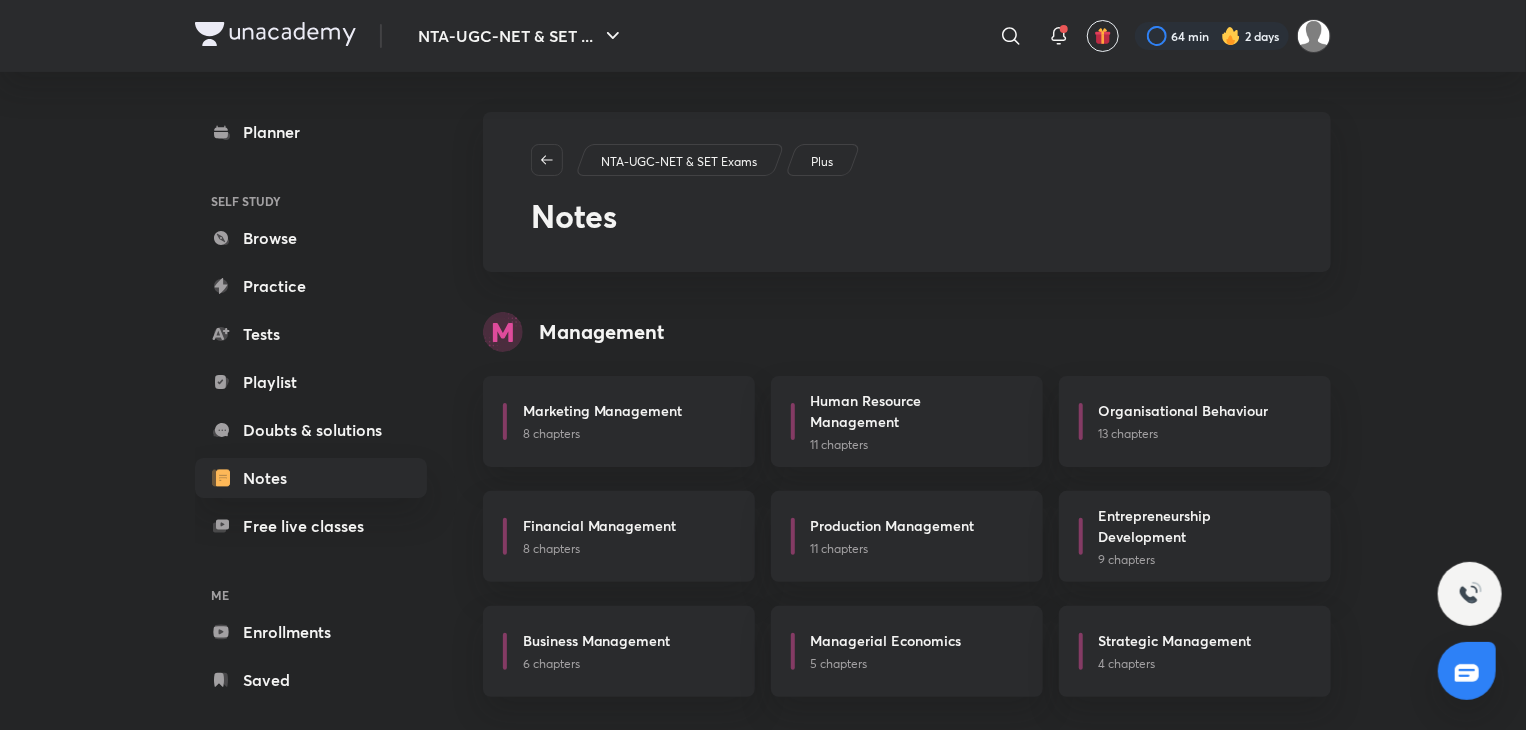 scroll, scrollTop: 26, scrollLeft: 0, axis: vertical 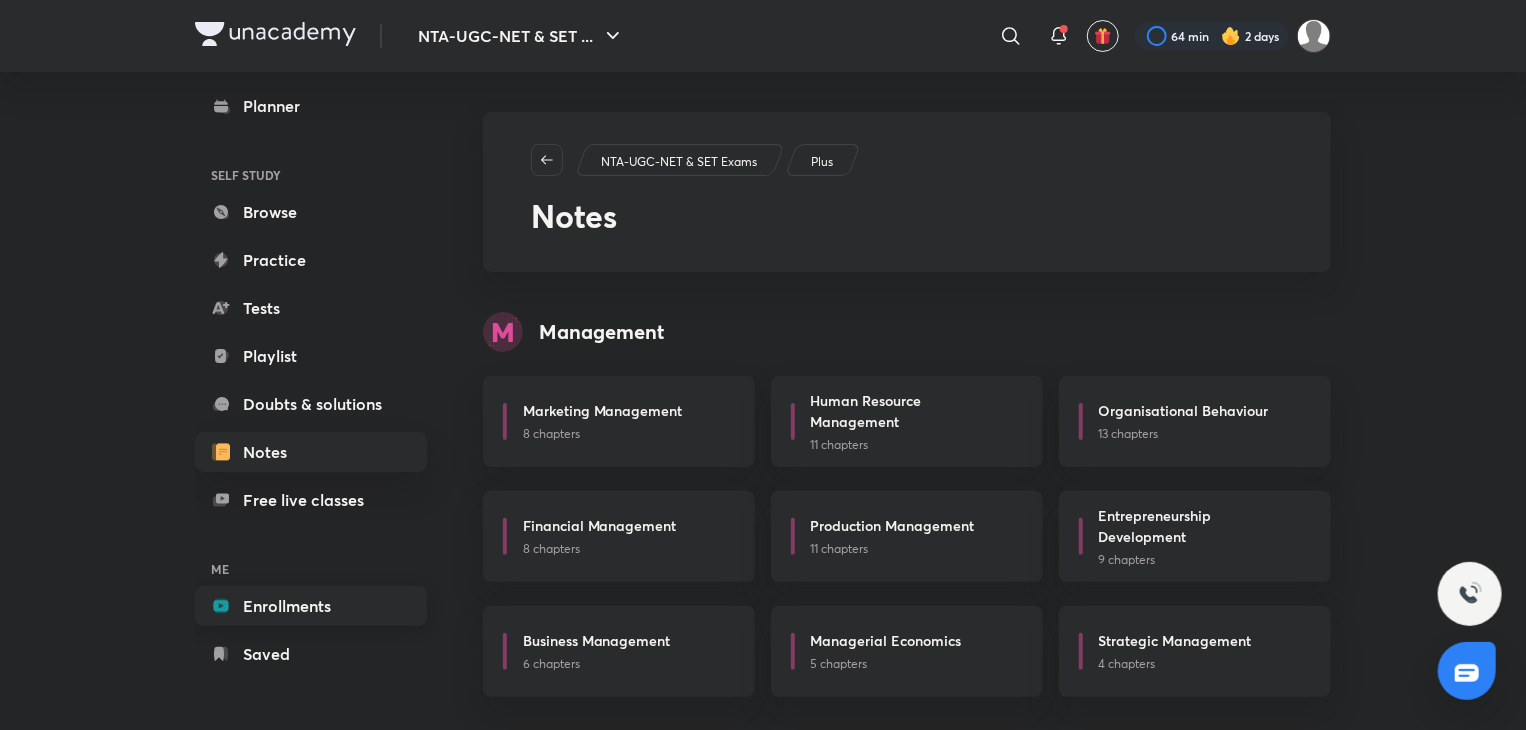 click on "Enrollments" at bounding box center (311, 606) 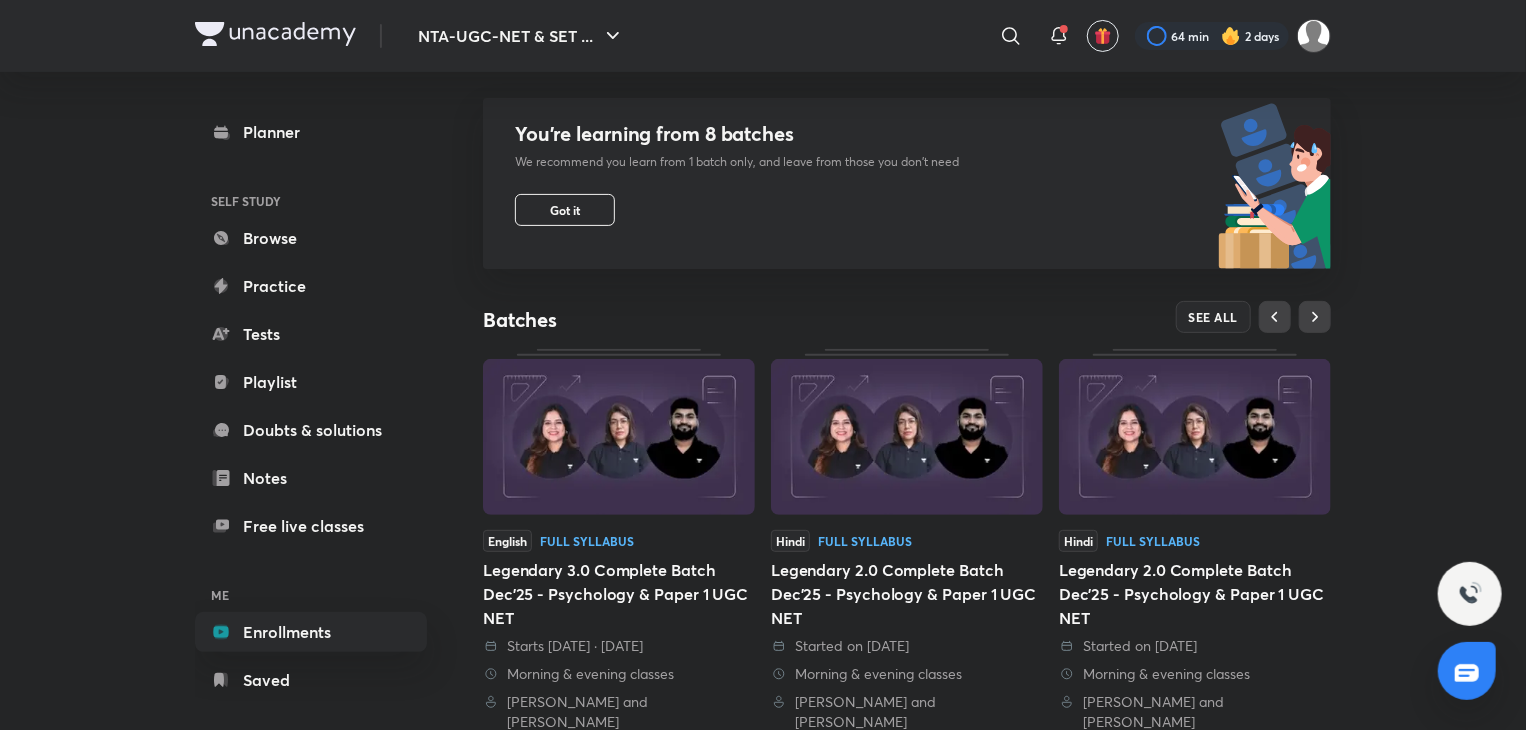 scroll, scrollTop: 224, scrollLeft: 0, axis: vertical 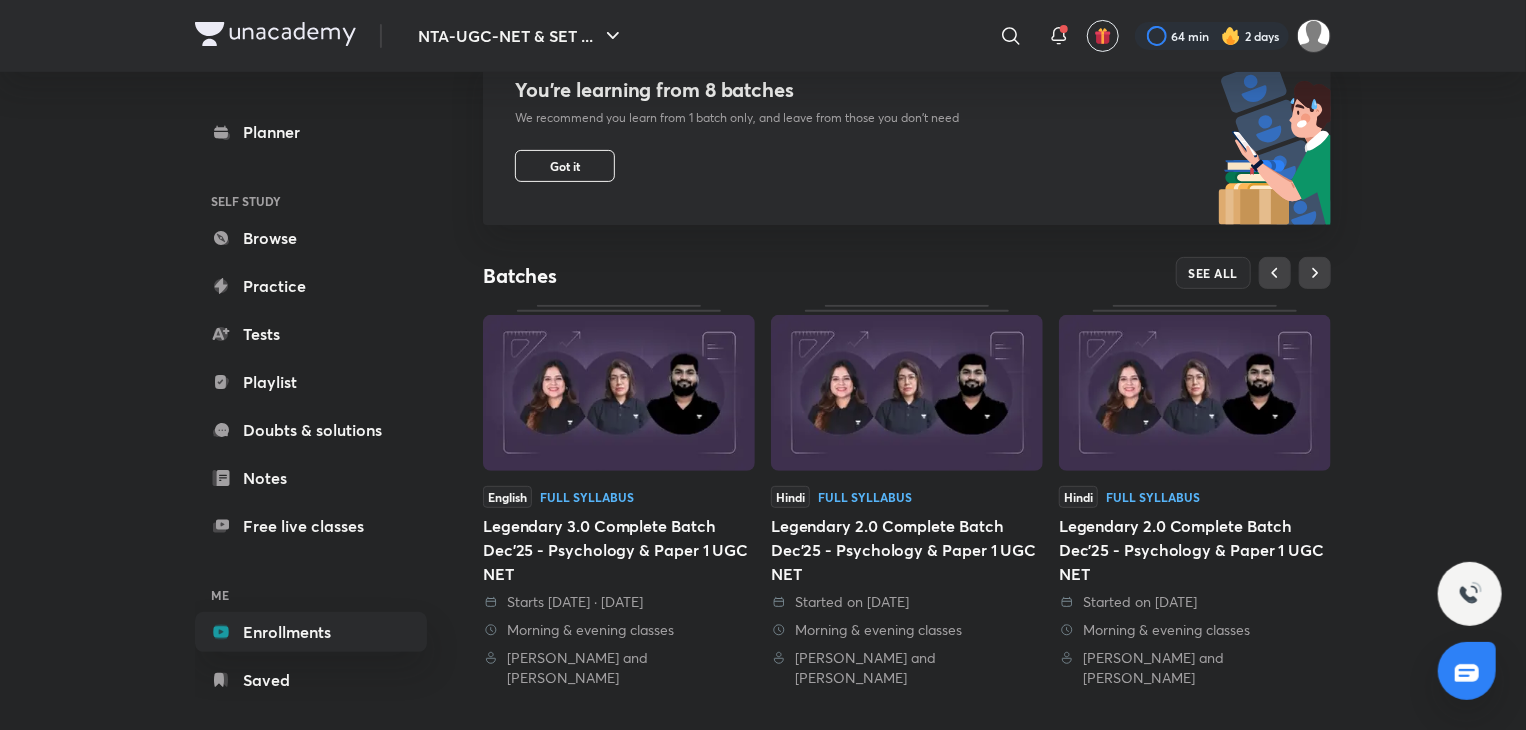 click on "Full Syllabus" at bounding box center [587, 497] 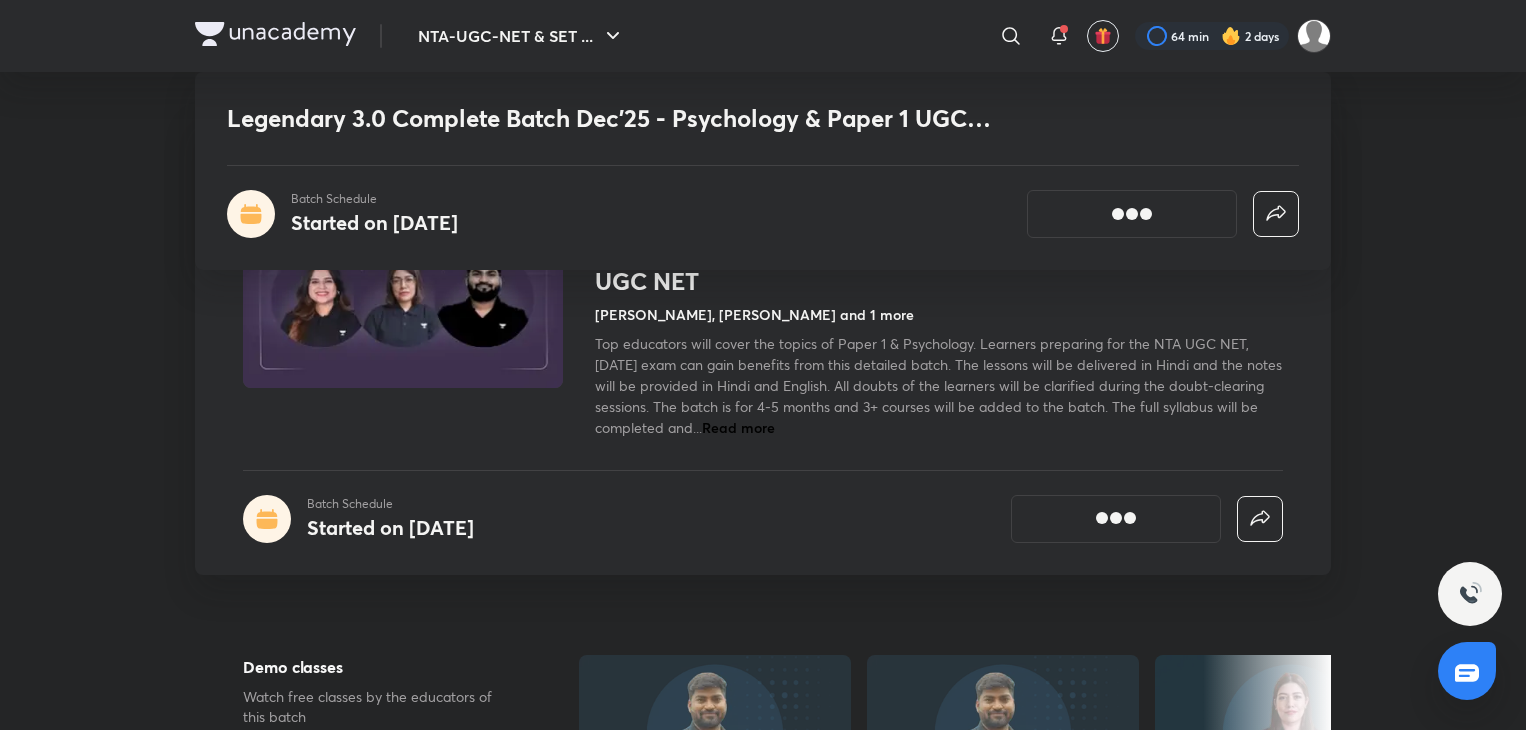 scroll, scrollTop: 1132, scrollLeft: 0, axis: vertical 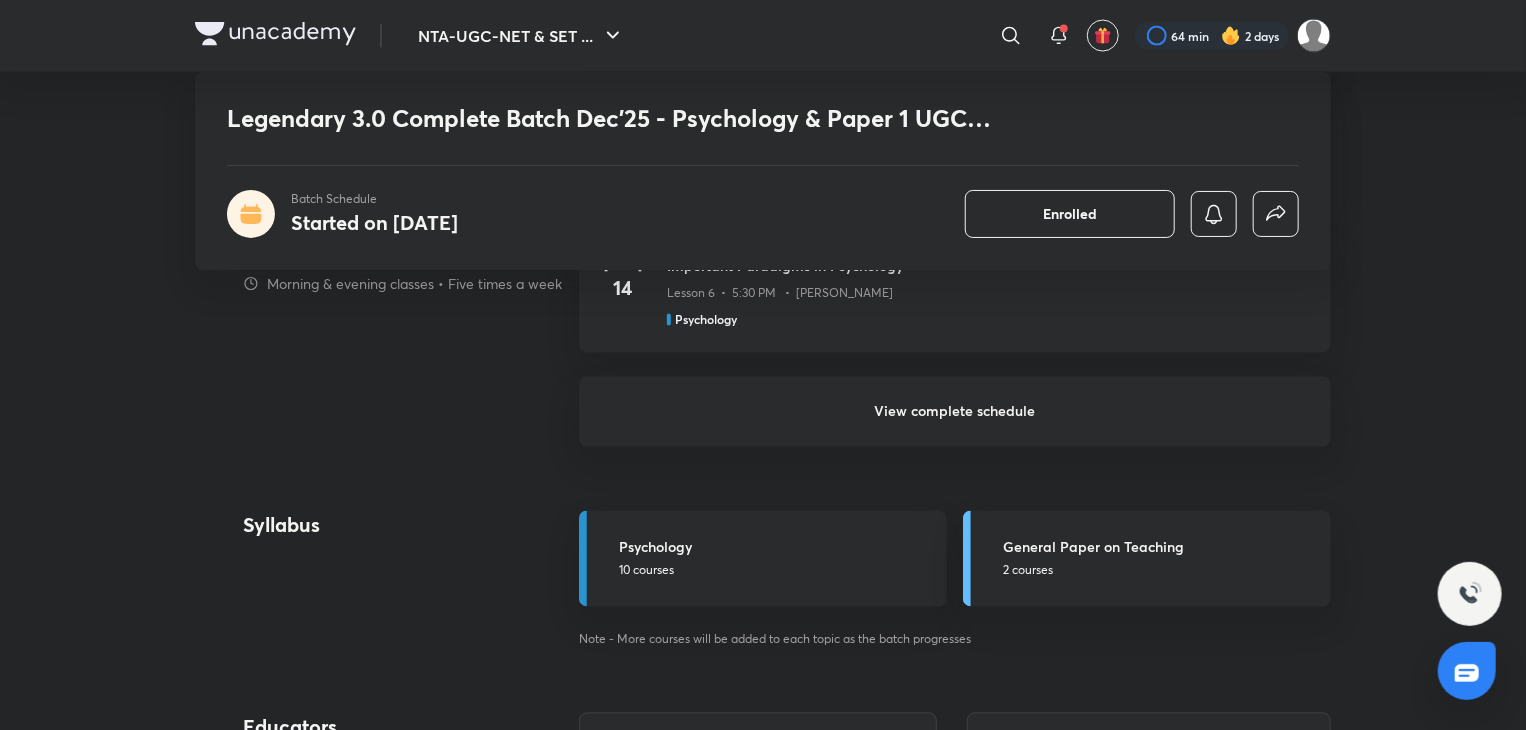 click on "View complete schedule" at bounding box center (955, 412) 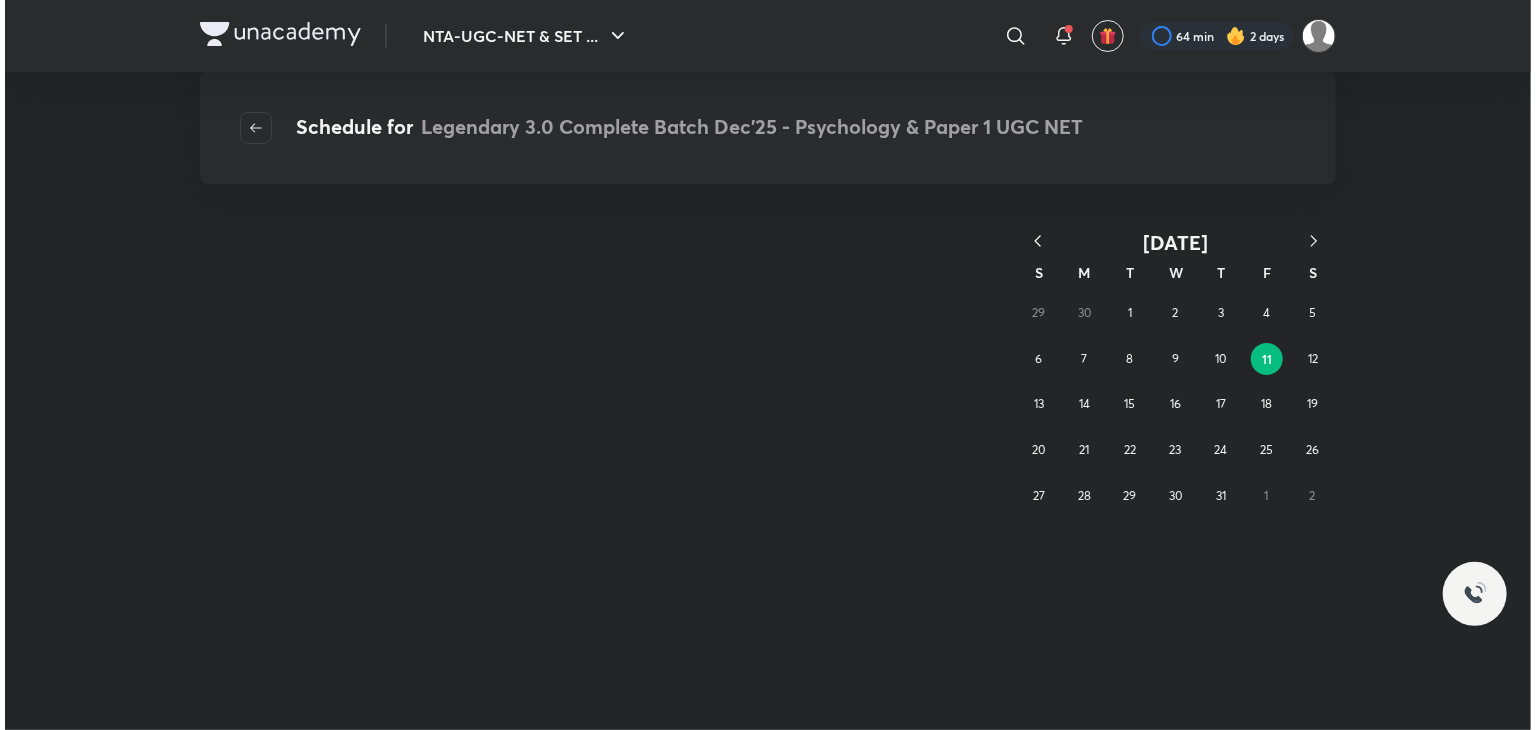 scroll, scrollTop: 0, scrollLeft: 0, axis: both 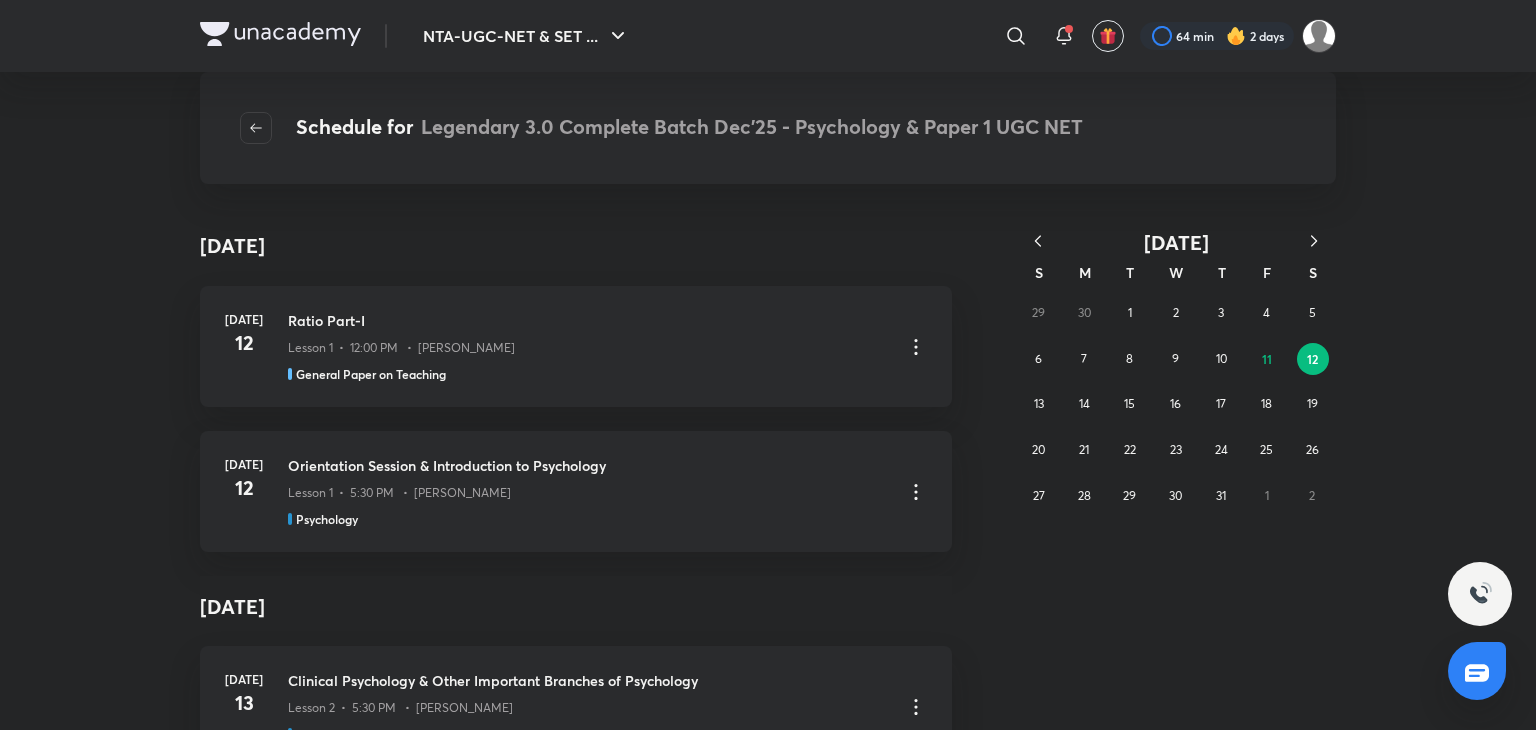 drag, startPoint x: 127, startPoint y: 20, endPoint x: 135, endPoint y: 205, distance: 185.1729 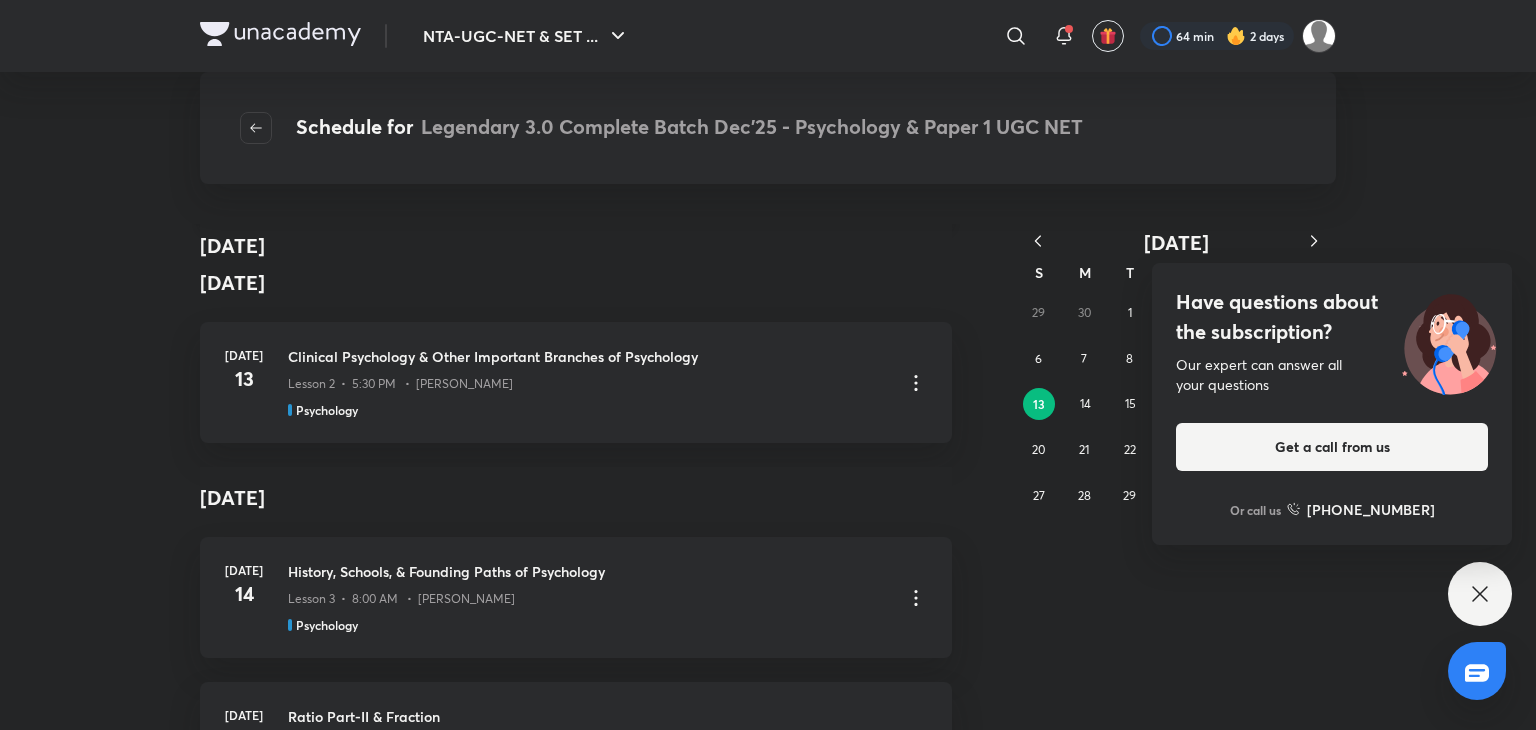 scroll, scrollTop: 0, scrollLeft: 0, axis: both 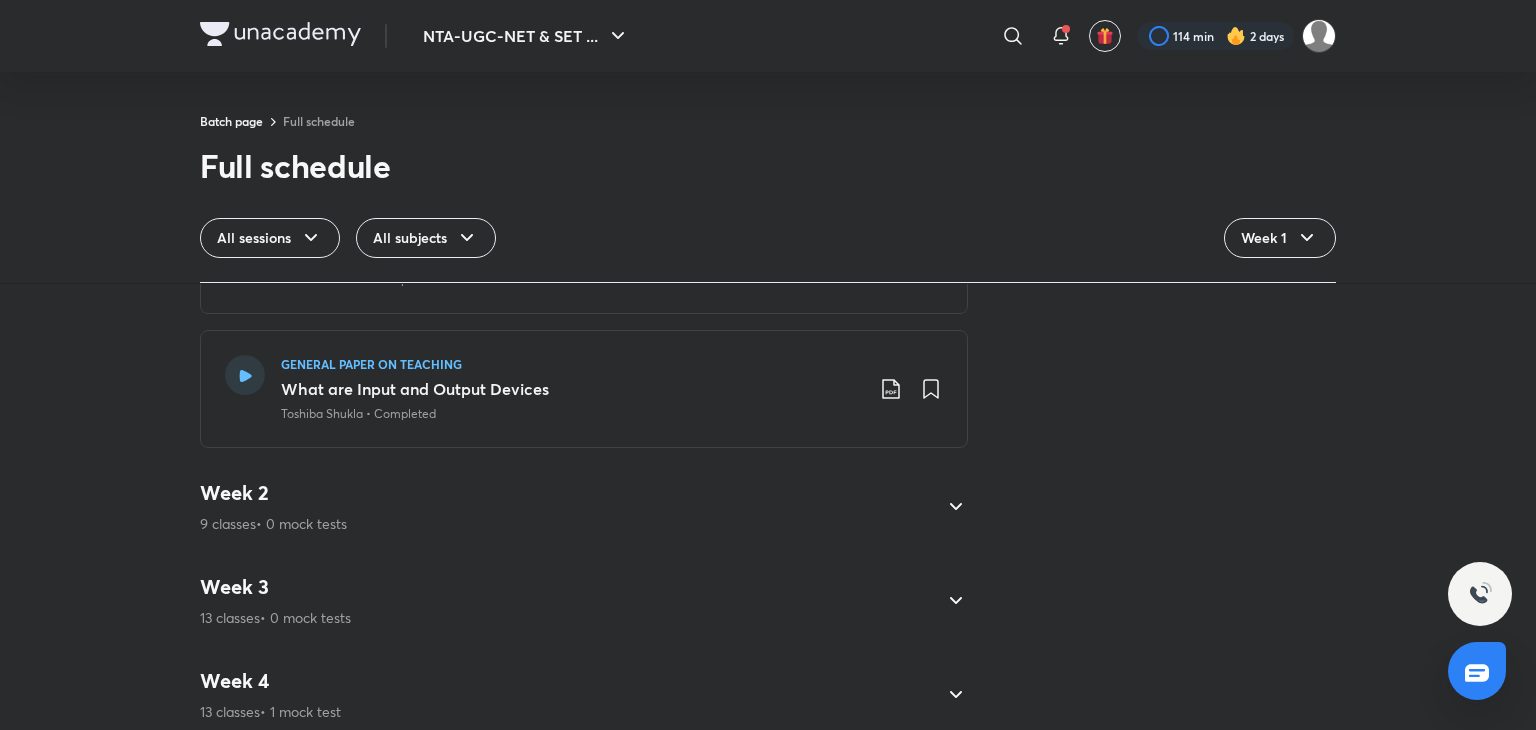 click on "Week 2 9 classes  •   0 mock tests" at bounding box center (566, 507) 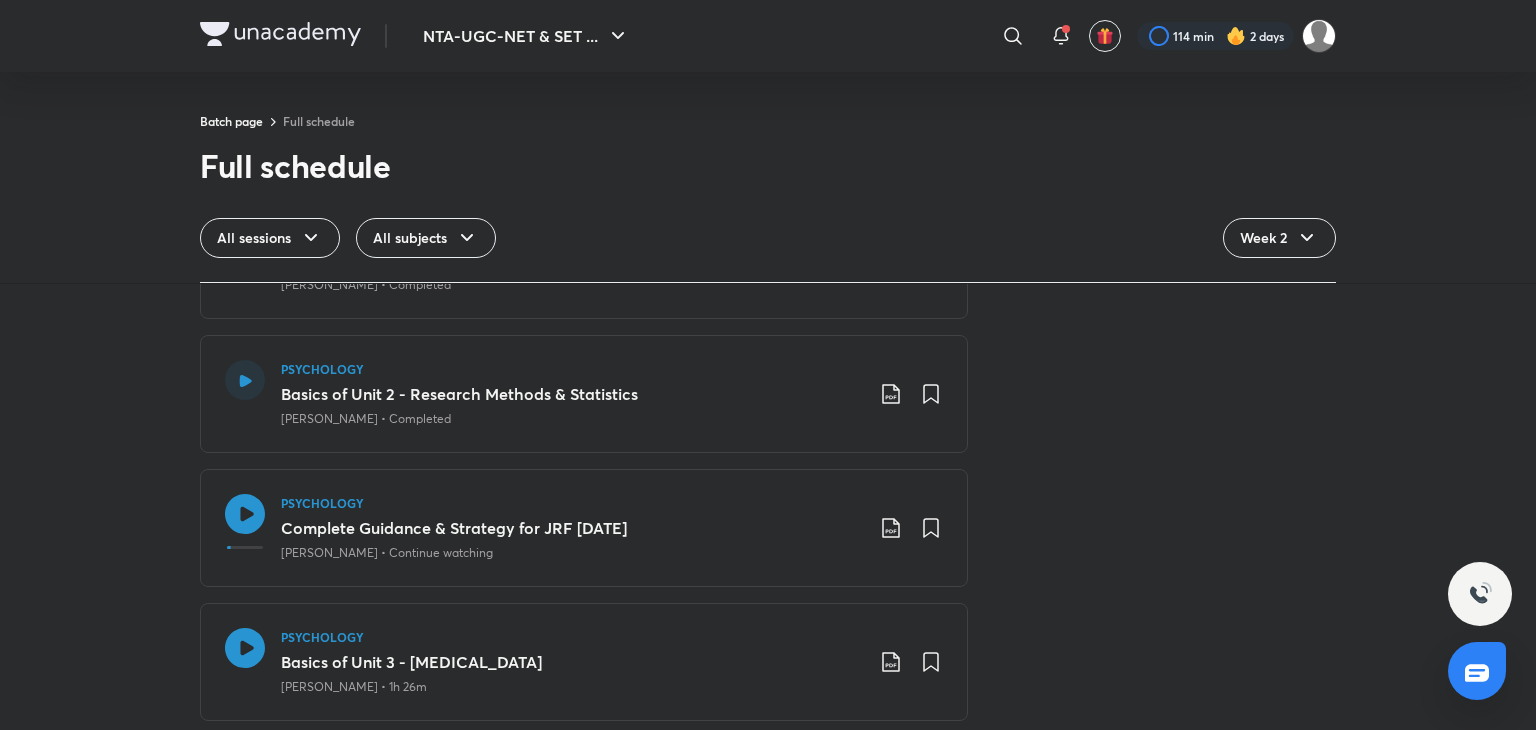 scroll, scrollTop: 672, scrollLeft: 0, axis: vertical 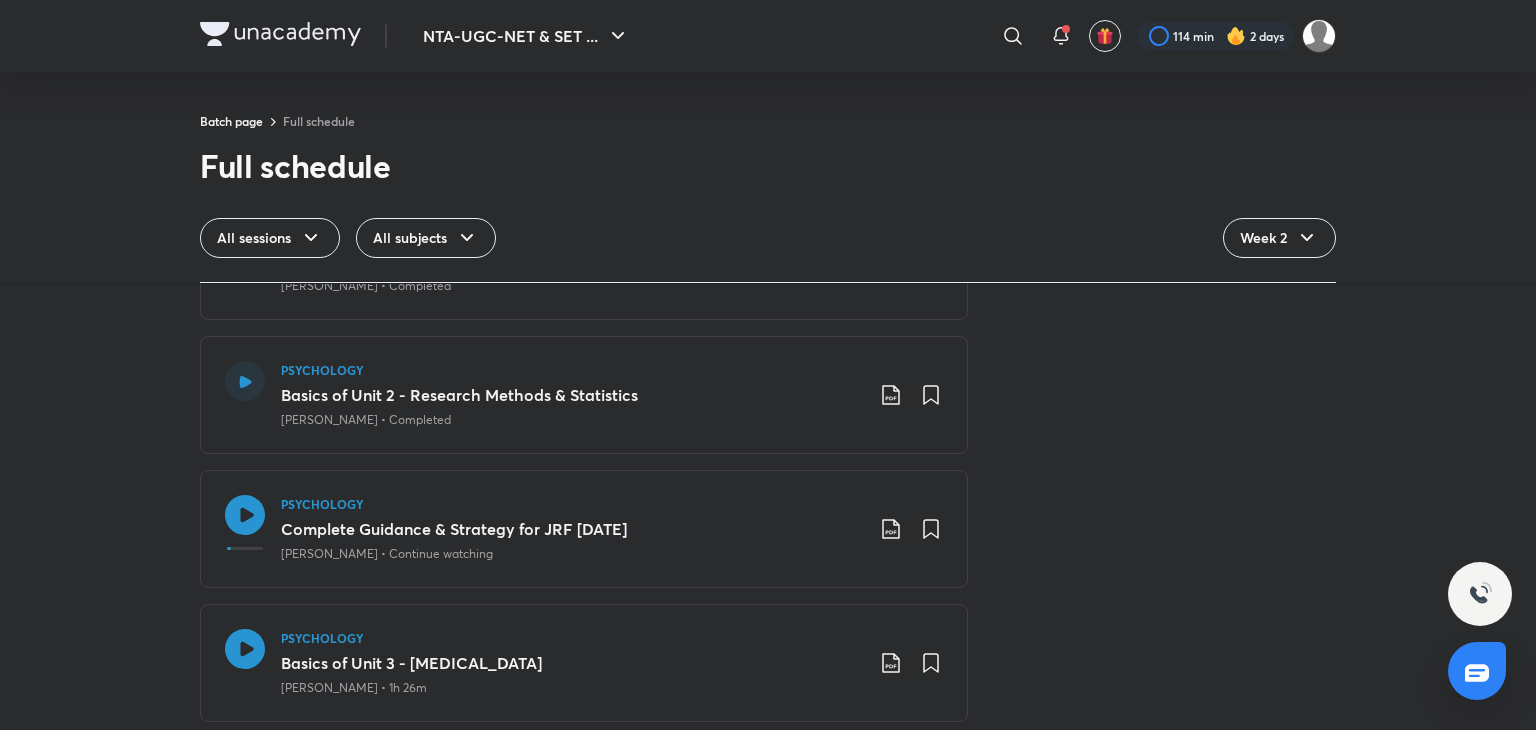 click on "Complete Guidance & Strategy for JRF Dec 2025" at bounding box center (572, 529) 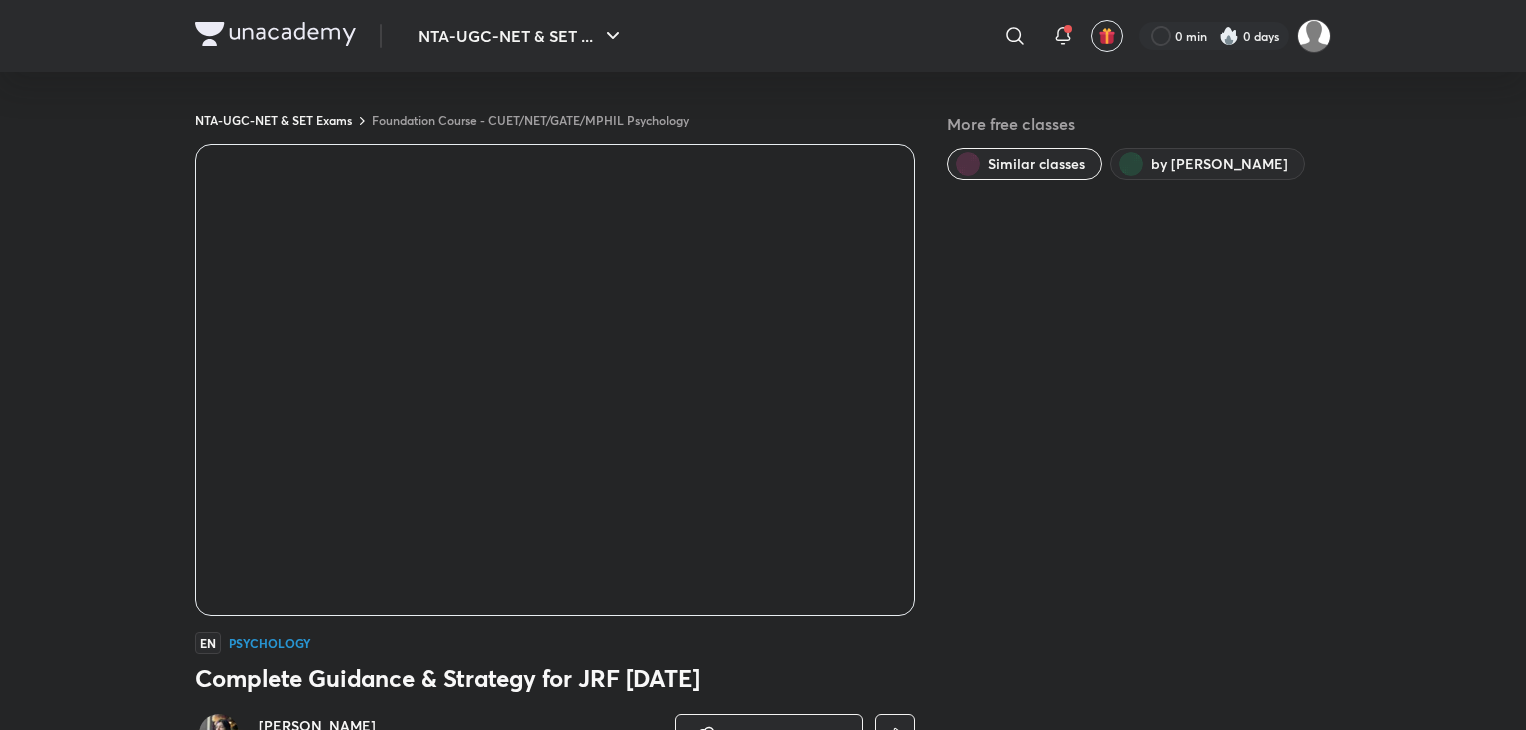 scroll, scrollTop: 0, scrollLeft: 0, axis: both 